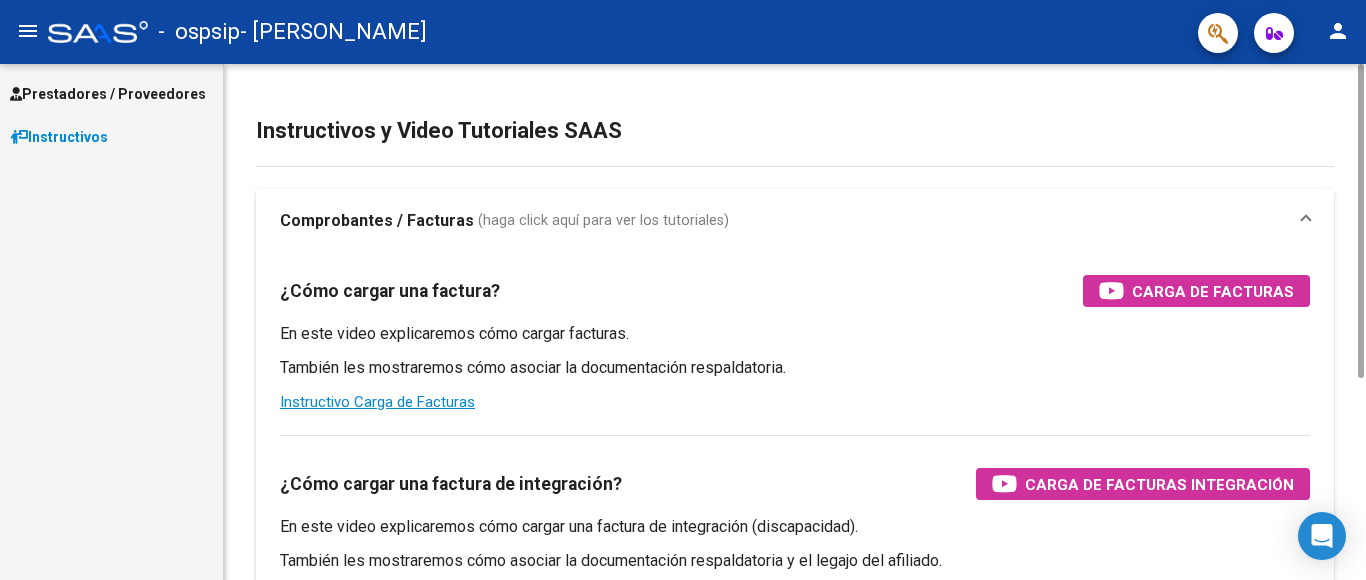scroll, scrollTop: 0, scrollLeft: 0, axis: both 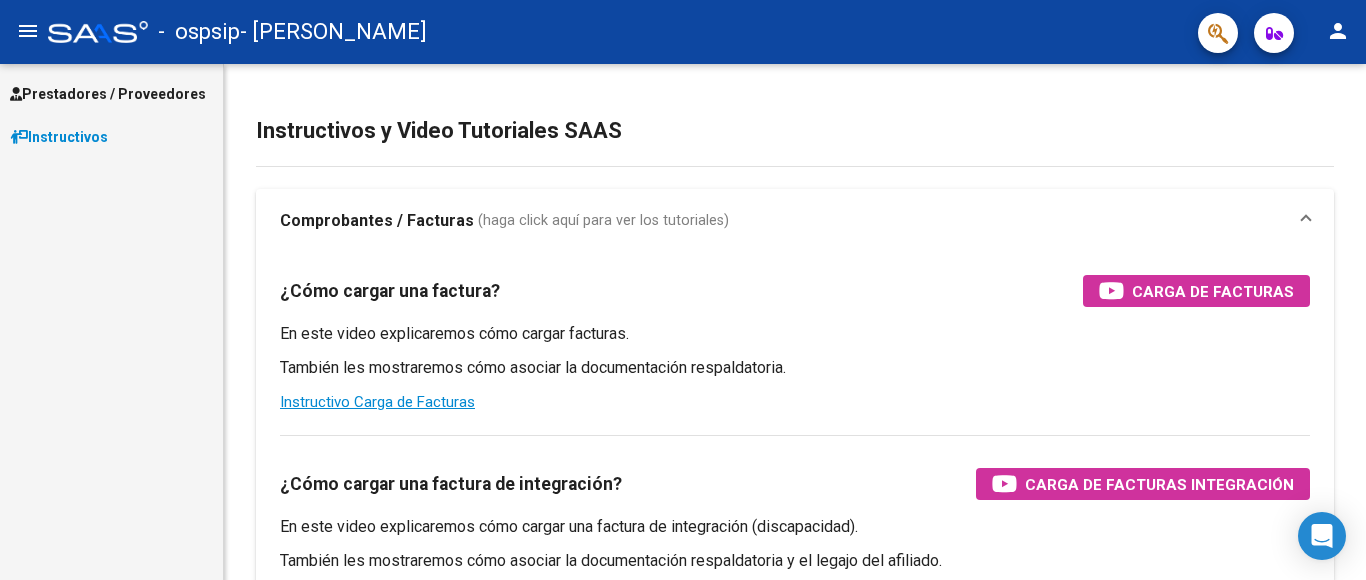 click on "Prestadores / Proveedores" at bounding box center (108, 94) 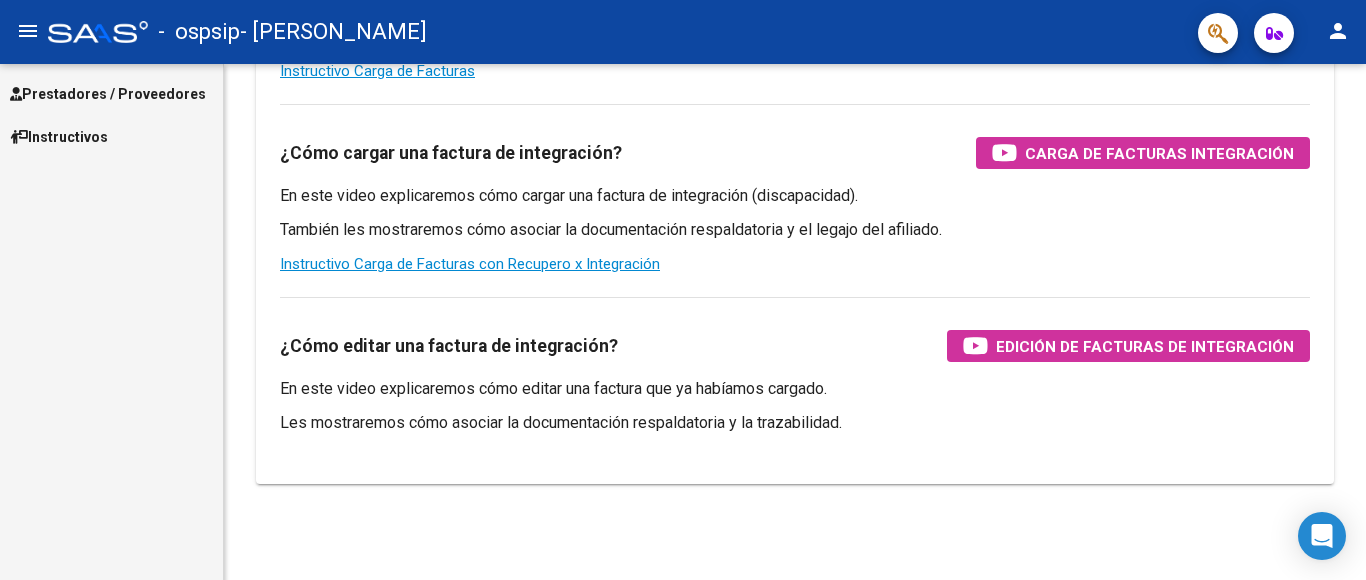 scroll, scrollTop: 0, scrollLeft: 0, axis: both 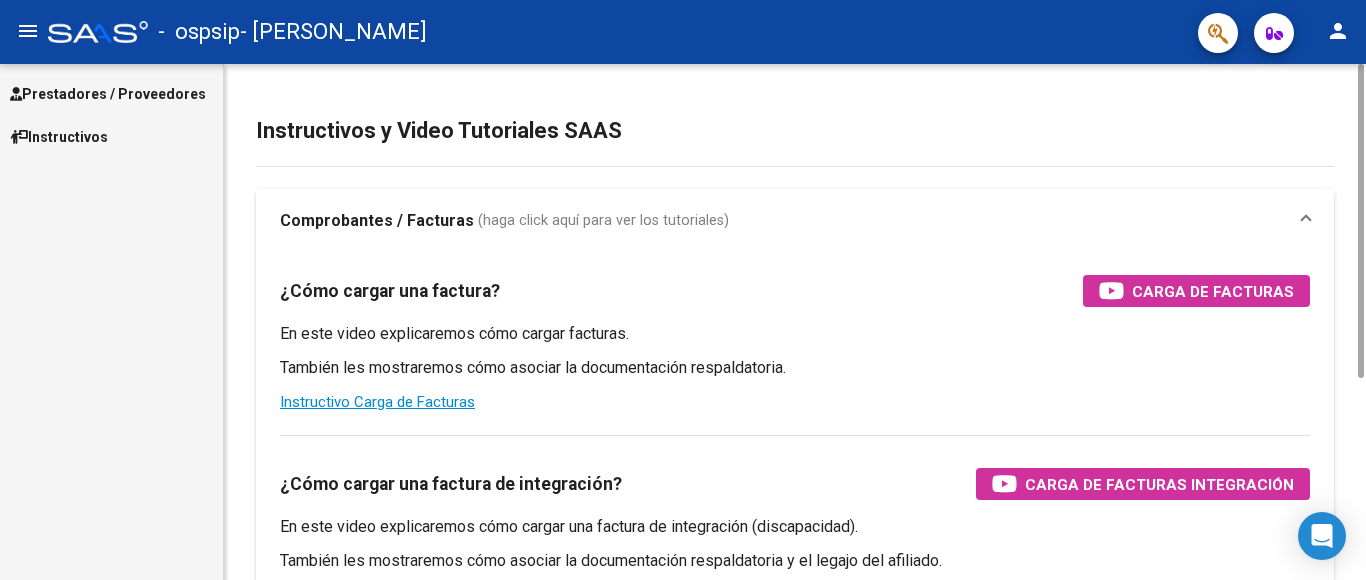 click on "Prestadores / Proveedores" at bounding box center (108, 94) 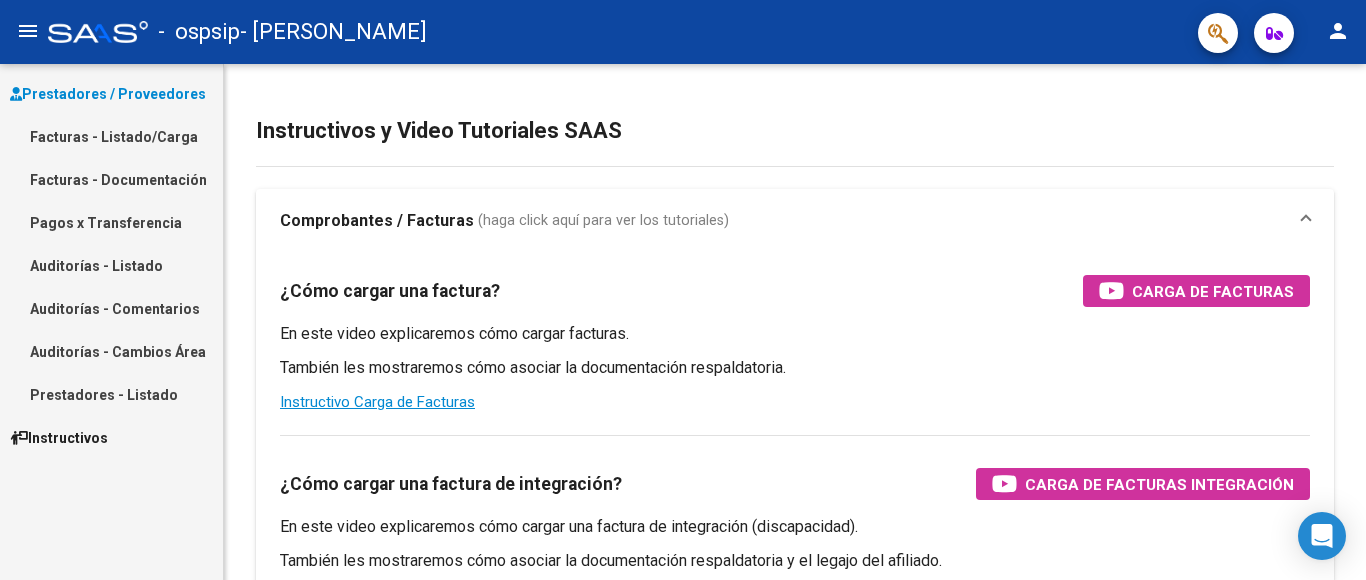 click on "Facturas - Listado/Carga" at bounding box center [111, 136] 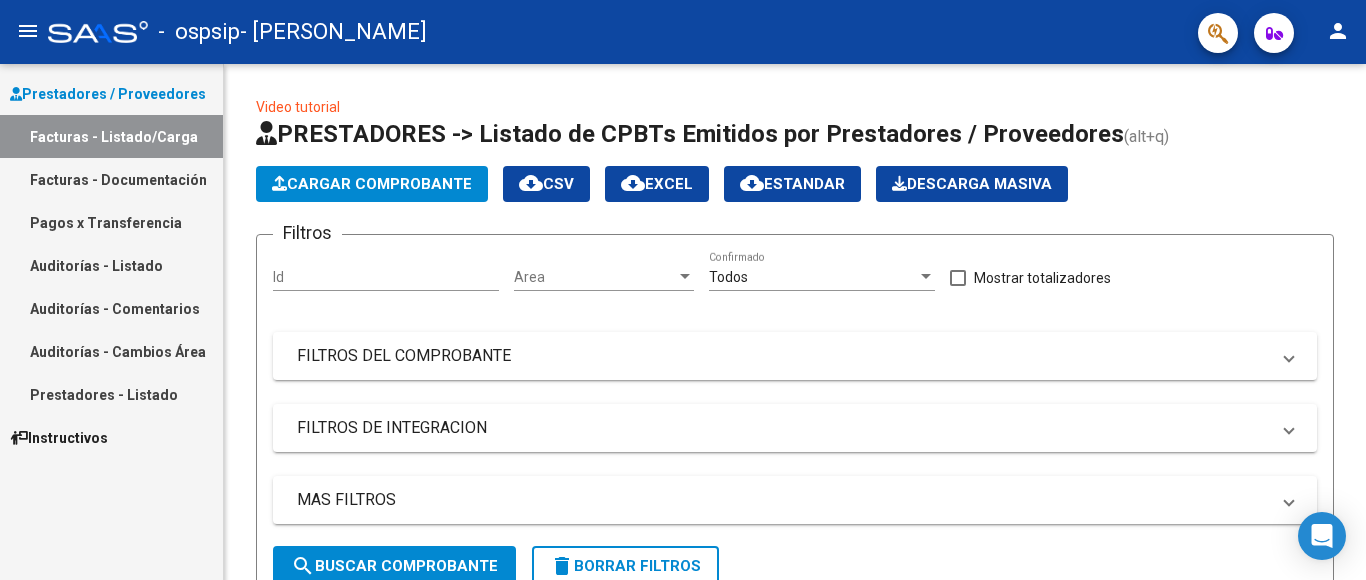 scroll, scrollTop: 400, scrollLeft: 0, axis: vertical 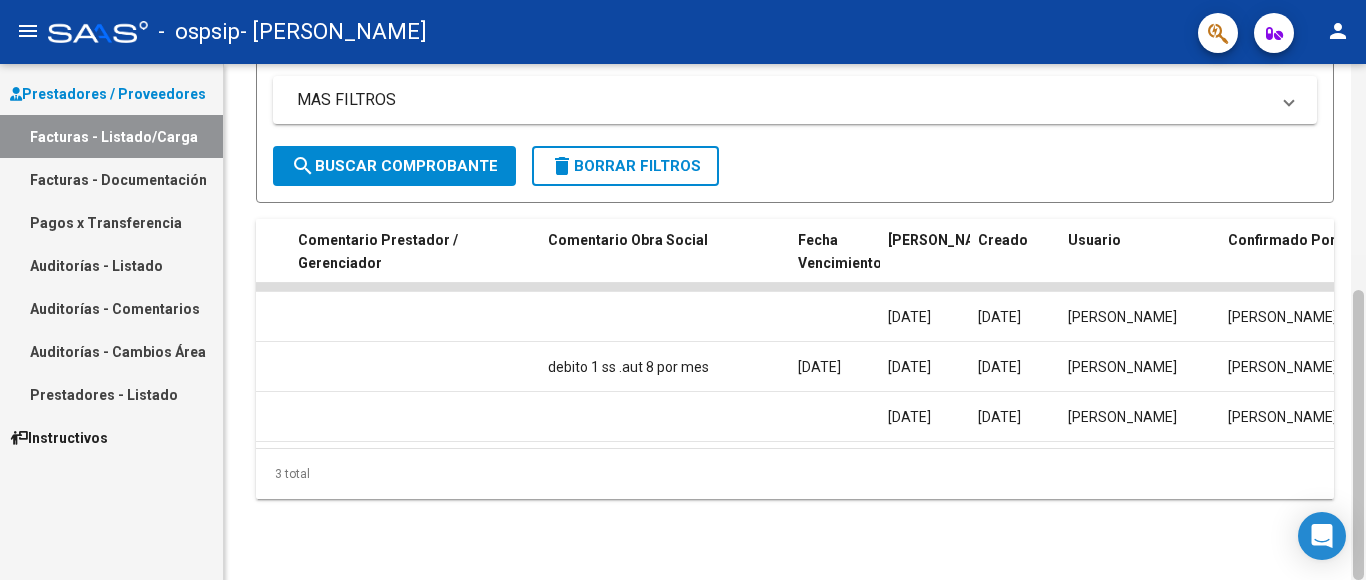 drag, startPoint x: 1170, startPoint y: 576, endPoint x: 1365, endPoint y: 579, distance: 195.02307 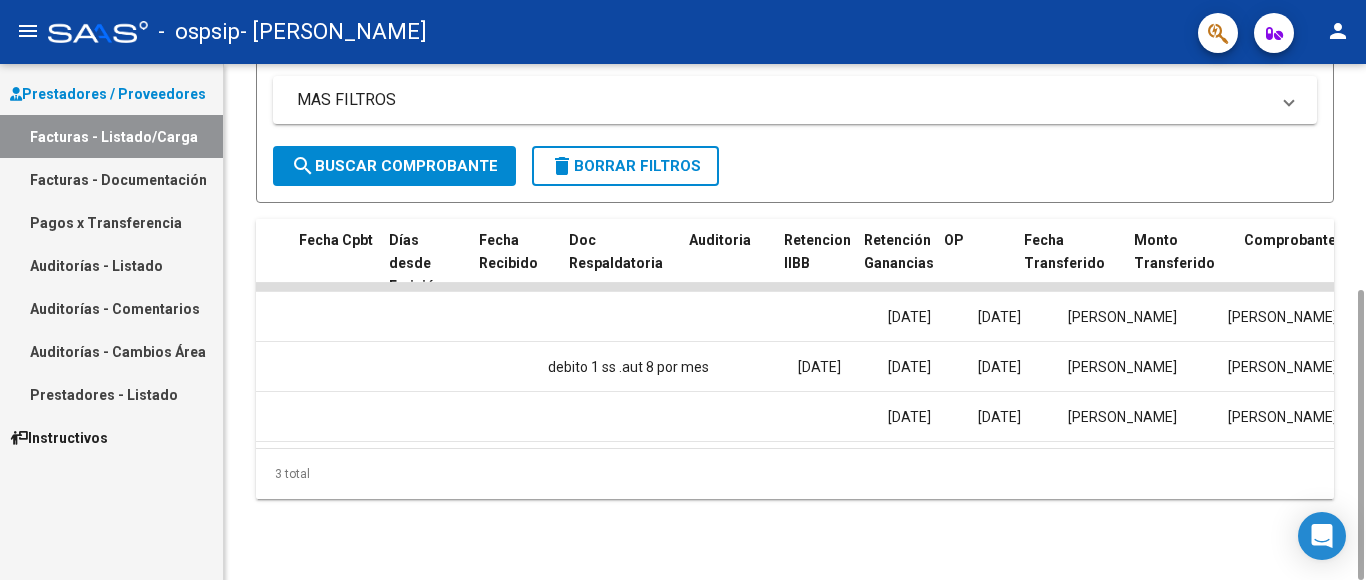 scroll, scrollTop: 0, scrollLeft: 0, axis: both 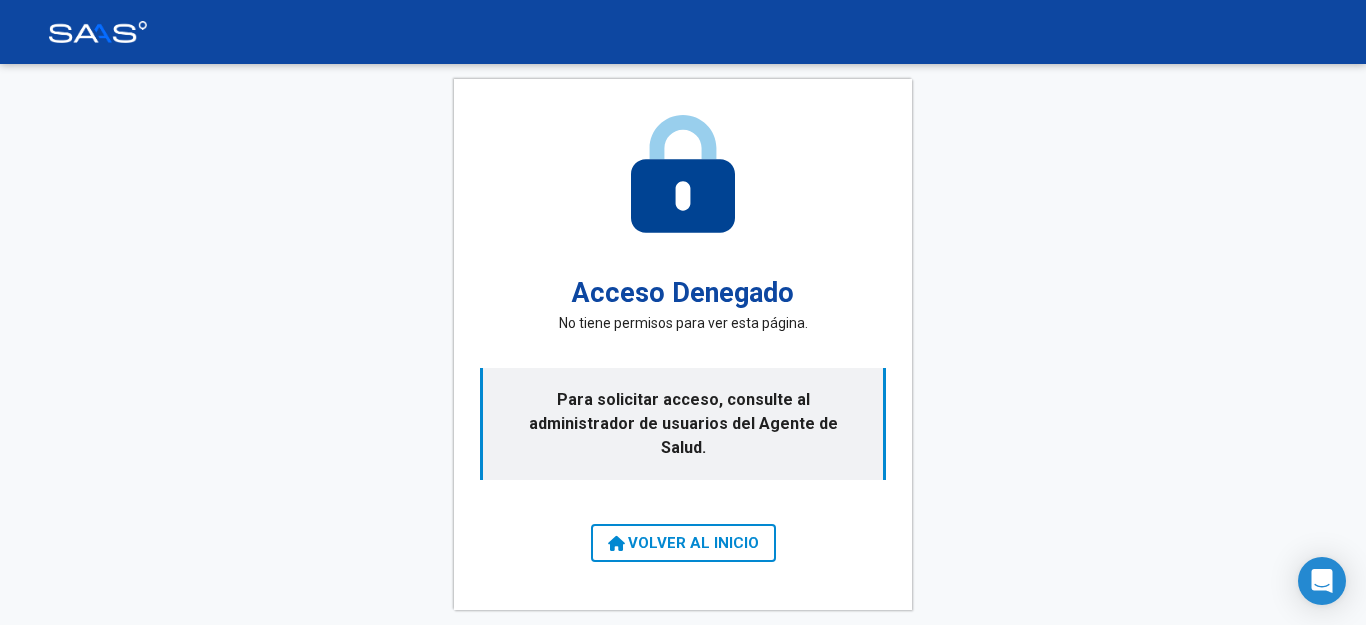 click on "VOLVER AL INICIO" 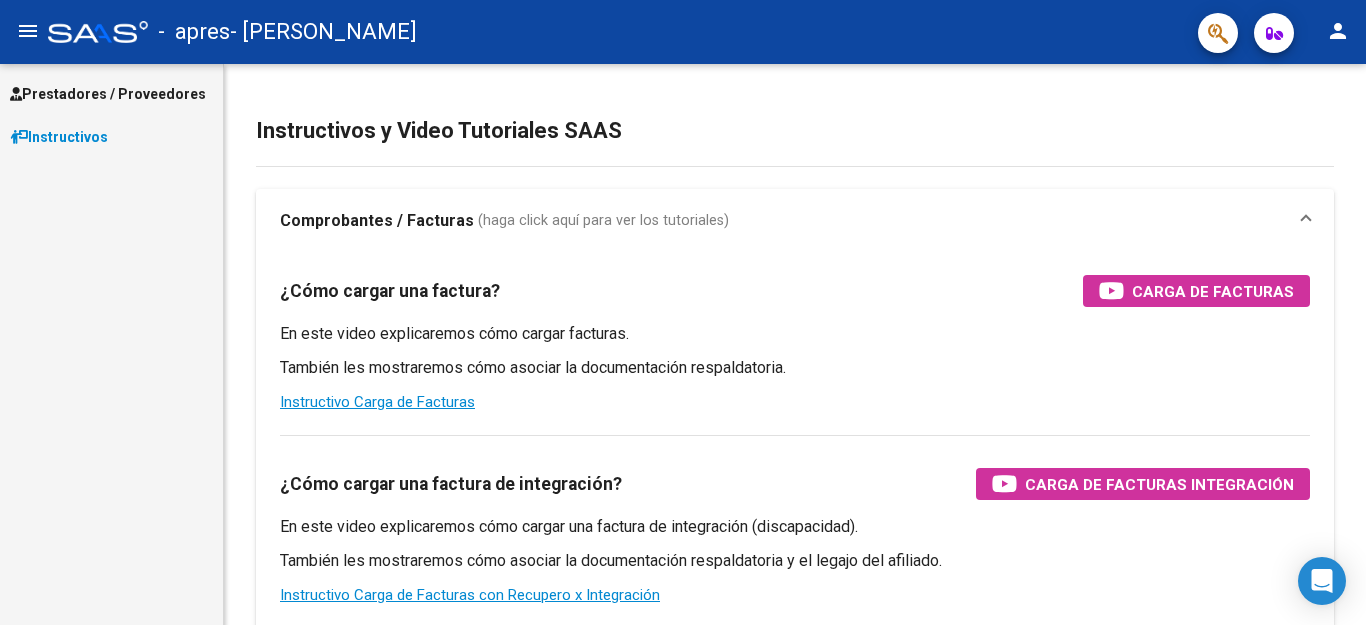 click on "Prestadores / Proveedores" at bounding box center [108, 94] 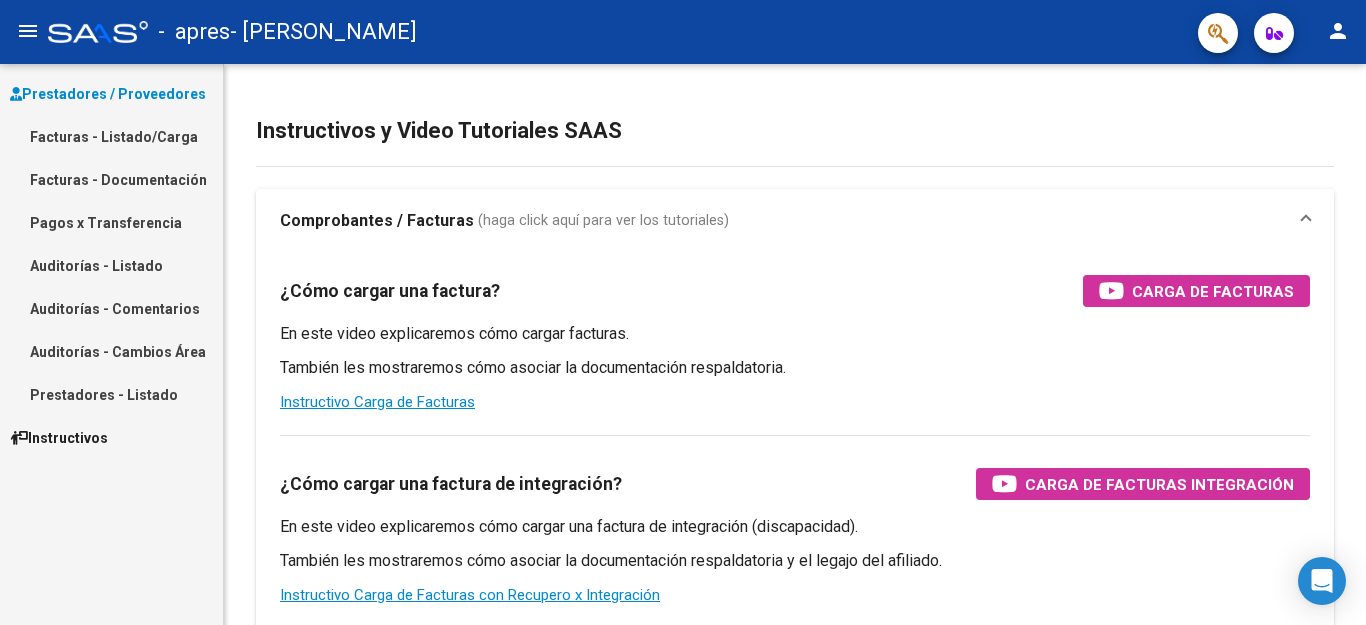 click on "Facturas - Listado/Carga" at bounding box center [111, 136] 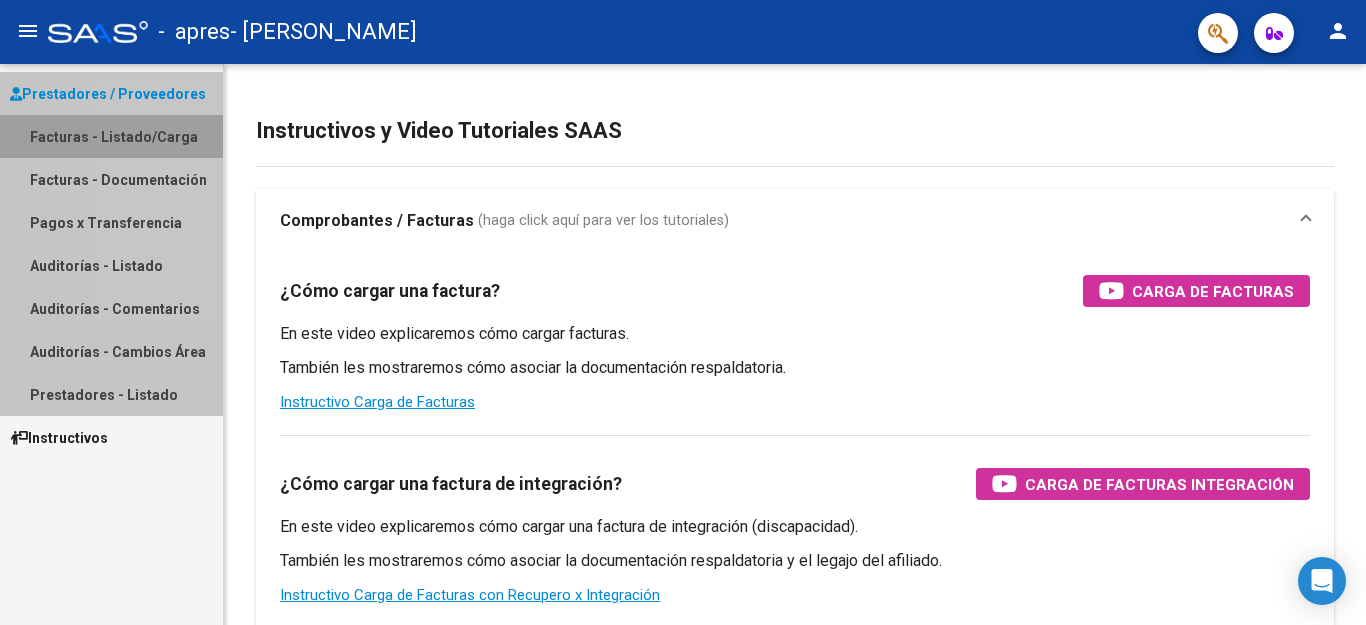 click on "Facturas - Listado/Carga" at bounding box center (111, 136) 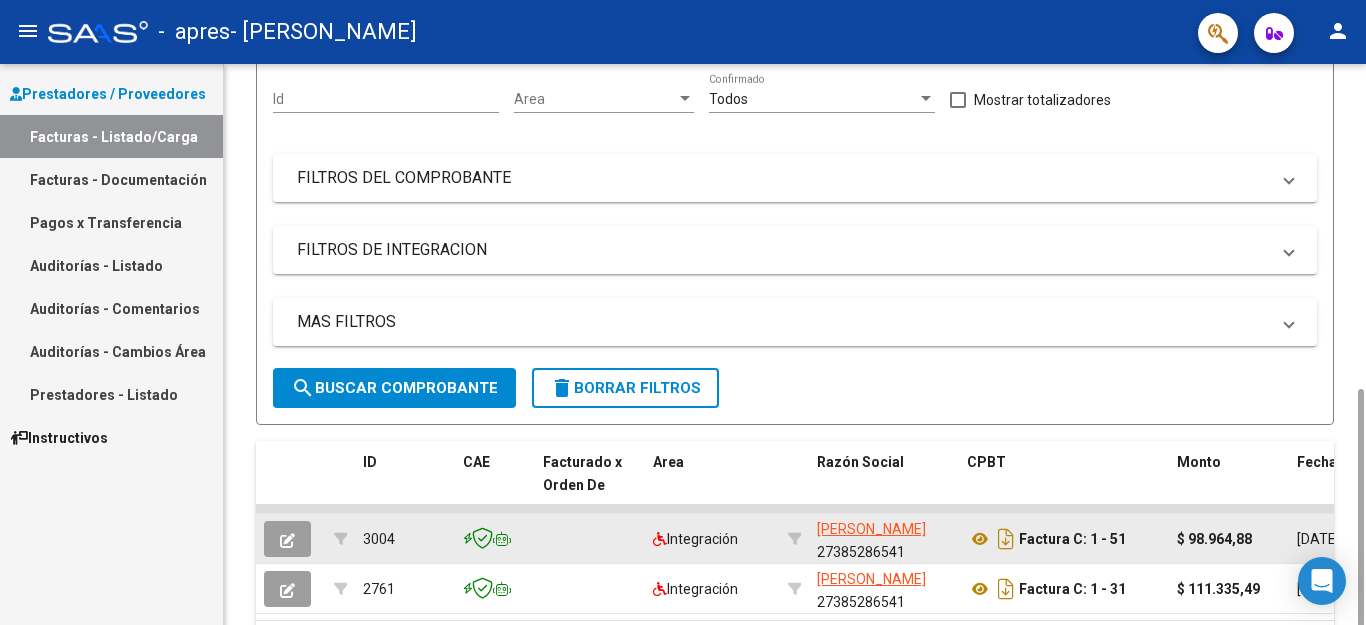 scroll, scrollTop: 305, scrollLeft: 0, axis: vertical 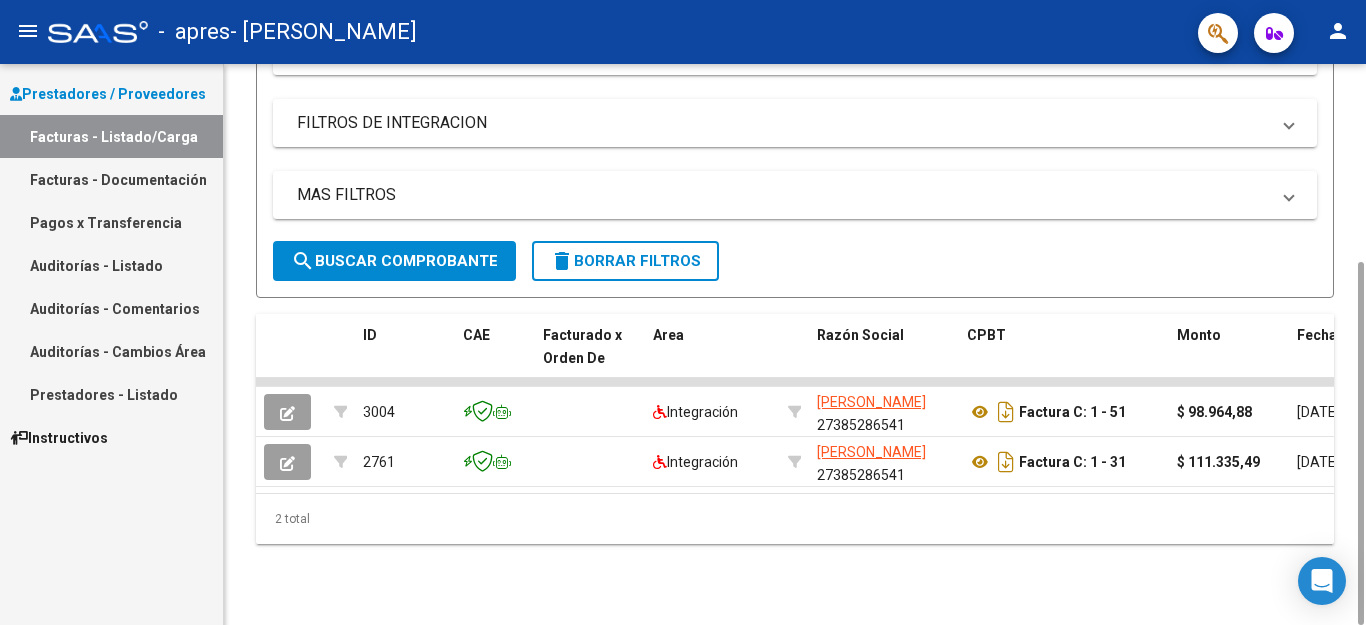 drag, startPoint x: 635, startPoint y: 491, endPoint x: 872, endPoint y: 509, distance: 237.68256 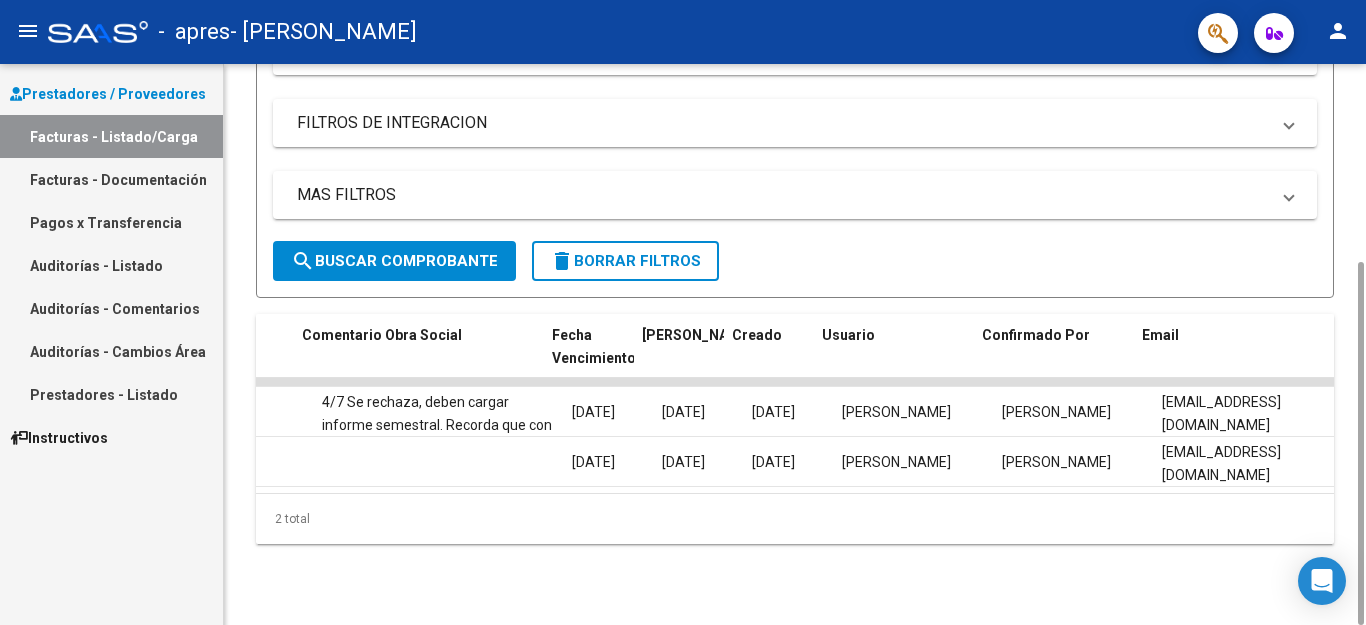scroll, scrollTop: 0, scrollLeft: 3138, axis: horizontal 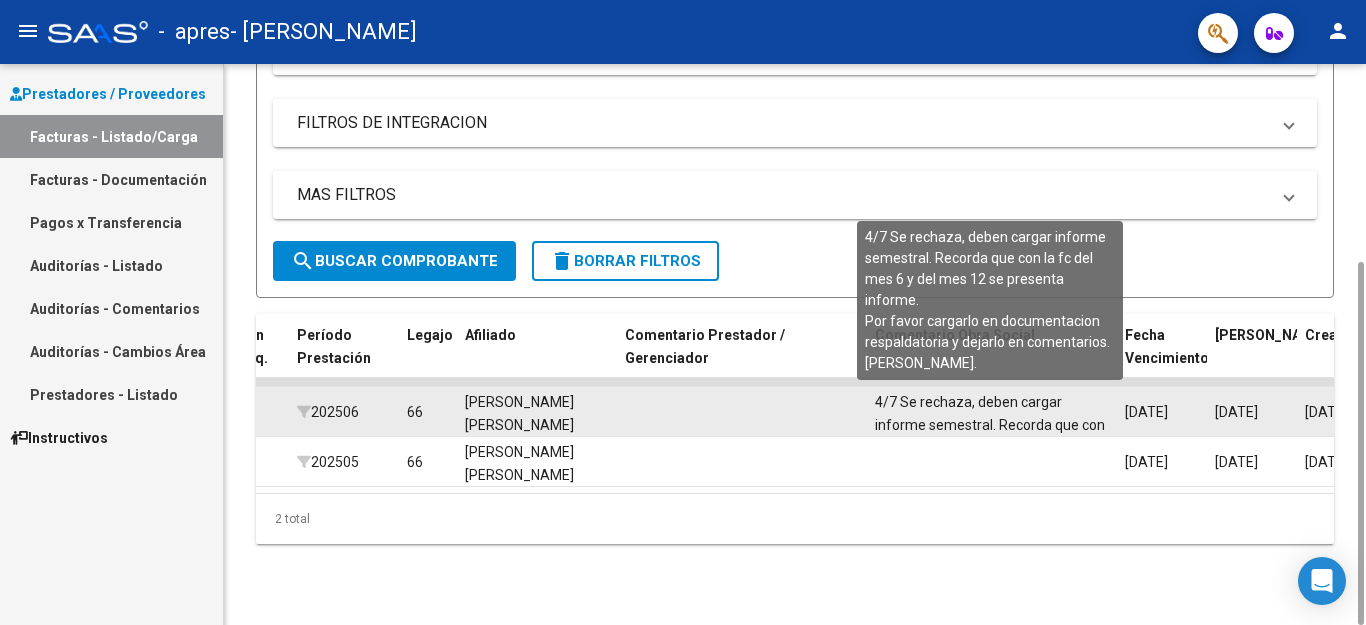 click on "4/7 Se rechaza, deben cargar informe semestral. Recorda que con la fc del mes 6 y del mes 12 se presenta informe.
Por favor cargarlo en documentacion respaldatoria y dejarlo en comentarios.
Mariel." 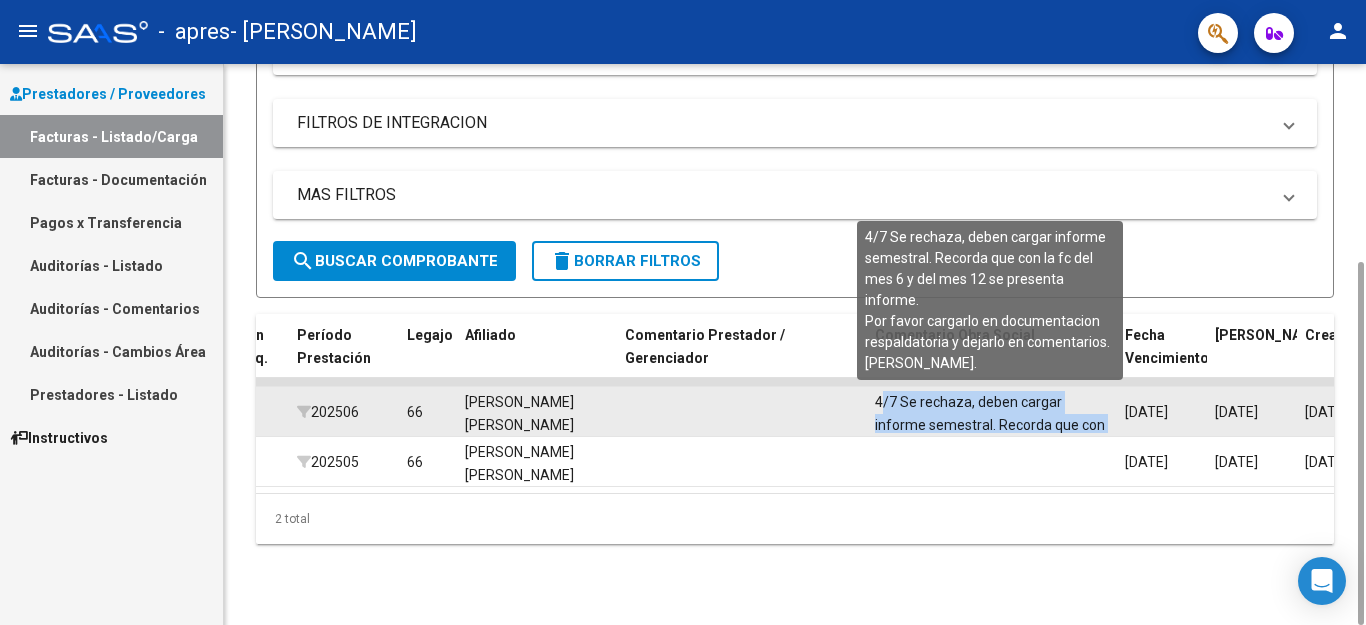 click on "4/7 Se rechaza, deben cargar informe semestral. Recorda que con la fc del mes 6 y del mes 12 se presenta informe.
Por favor cargarlo en documentacion respaldatoria y dejarlo en comentarios.
Mariel." 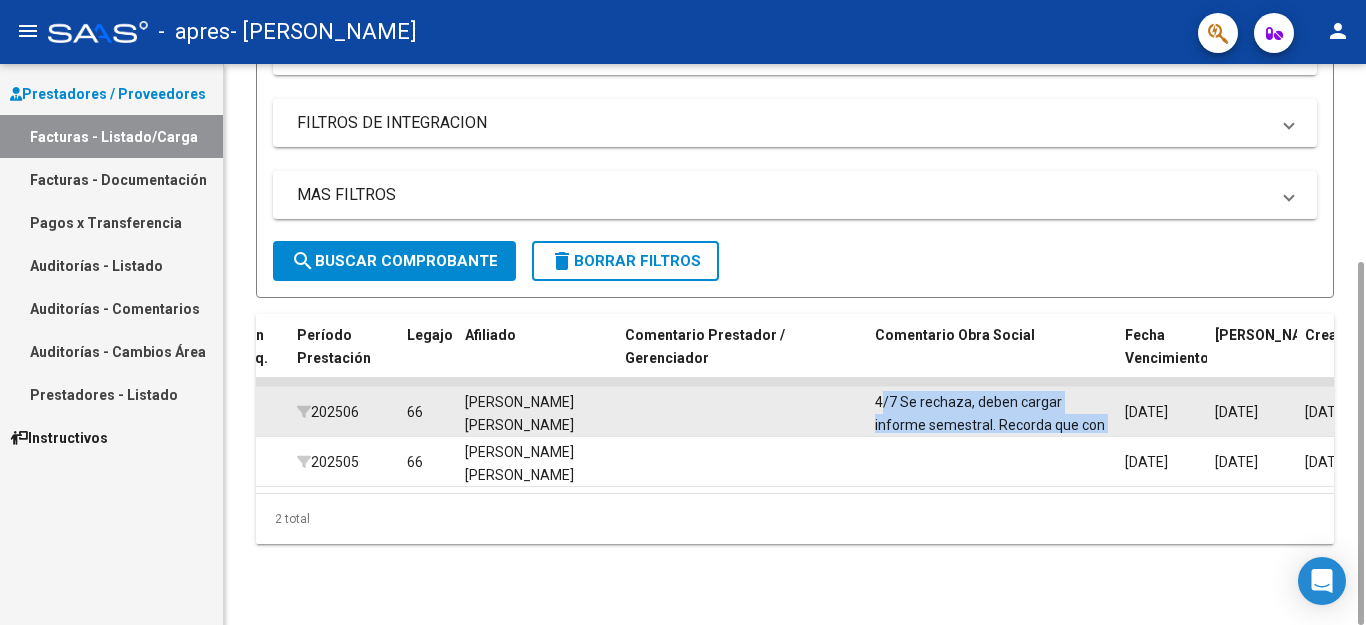 click on "AGUIRRE LIHUEN AGUSTIN 20536106120" 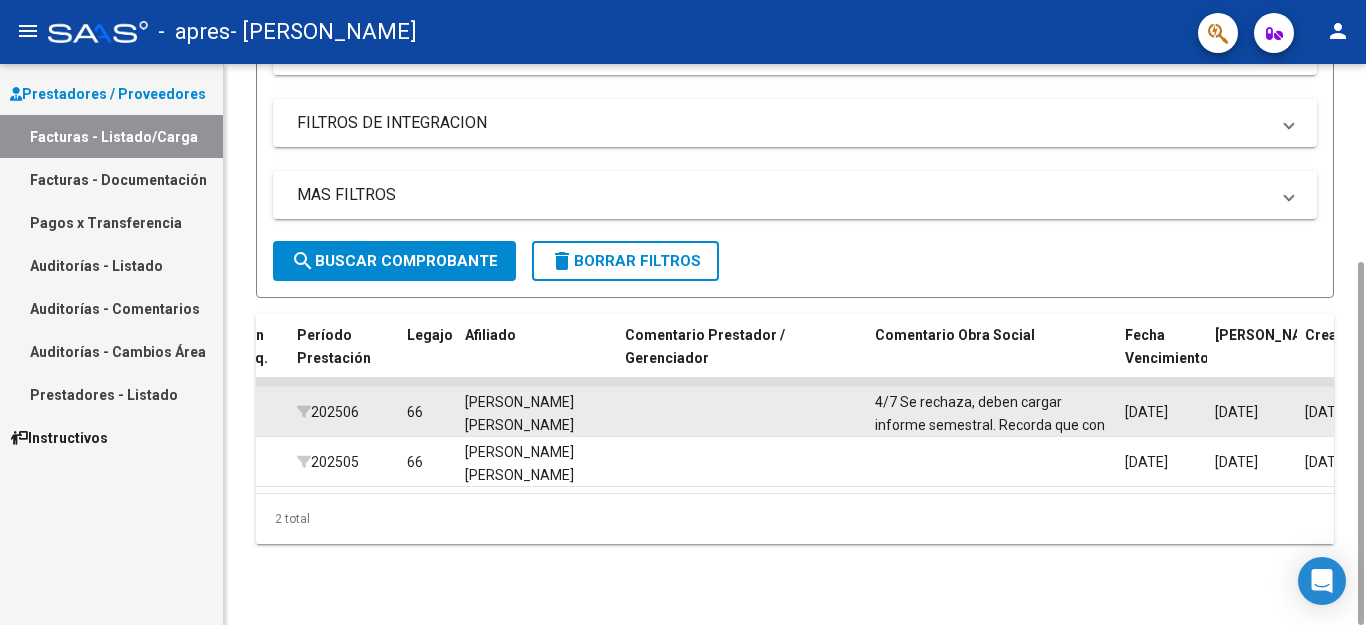 click on "AGUIRRE LIHUEN AGUSTIN 20536106120" 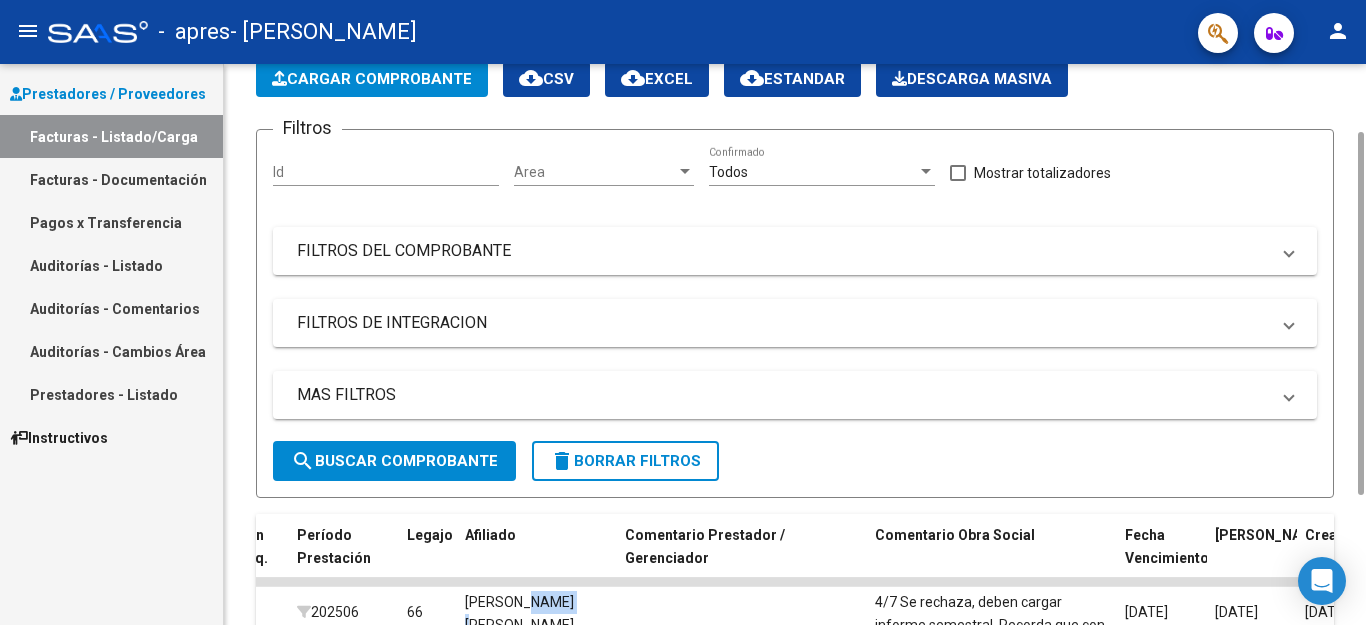 scroll, scrollTop: 305, scrollLeft: 0, axis: vertical 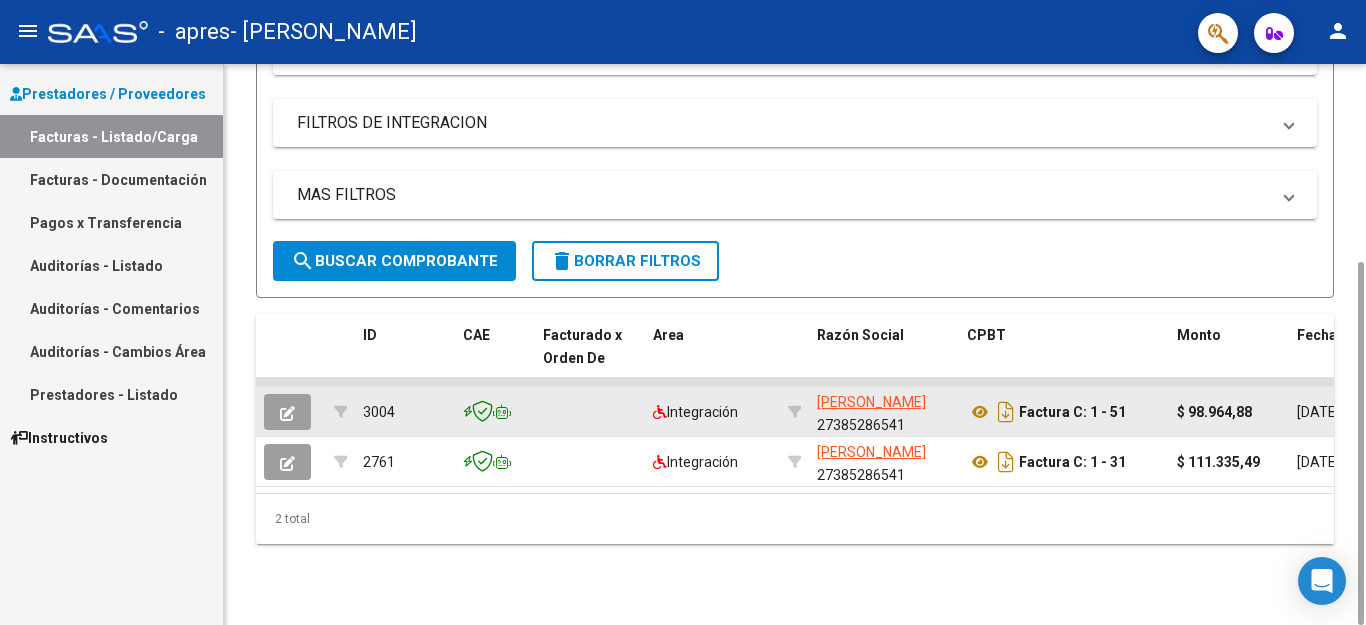 click 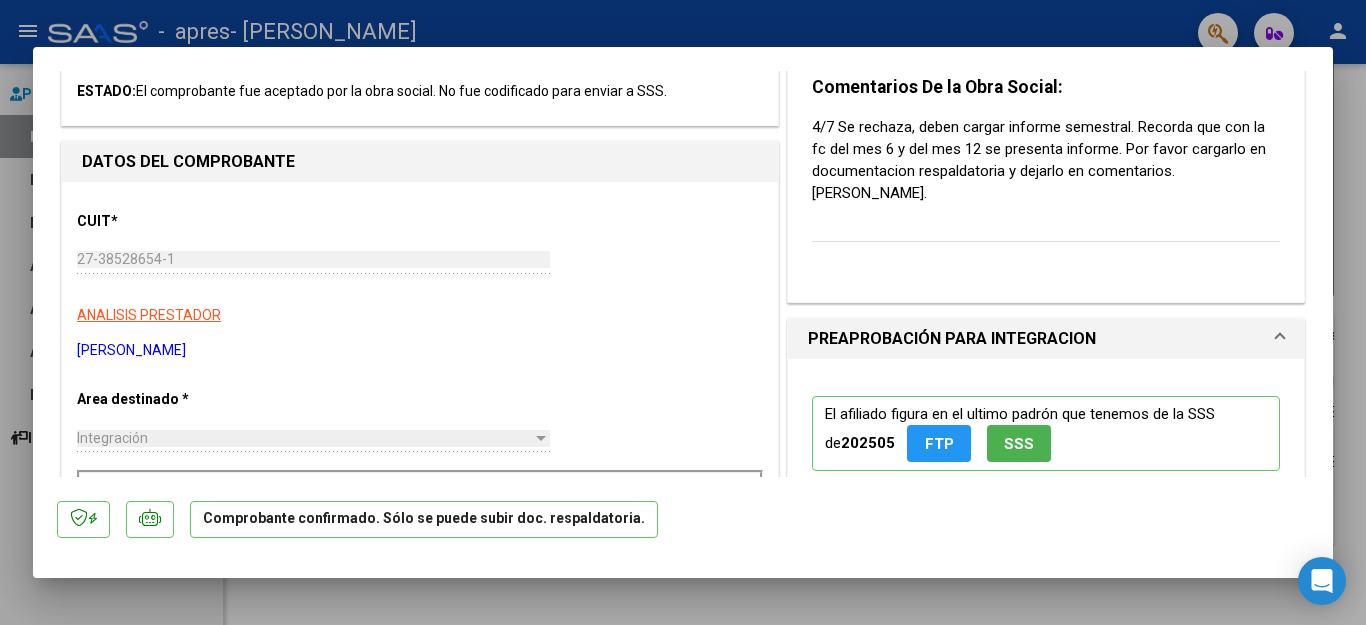 scroll, scrollTop: 0, scrollLeft: 0, axis: both 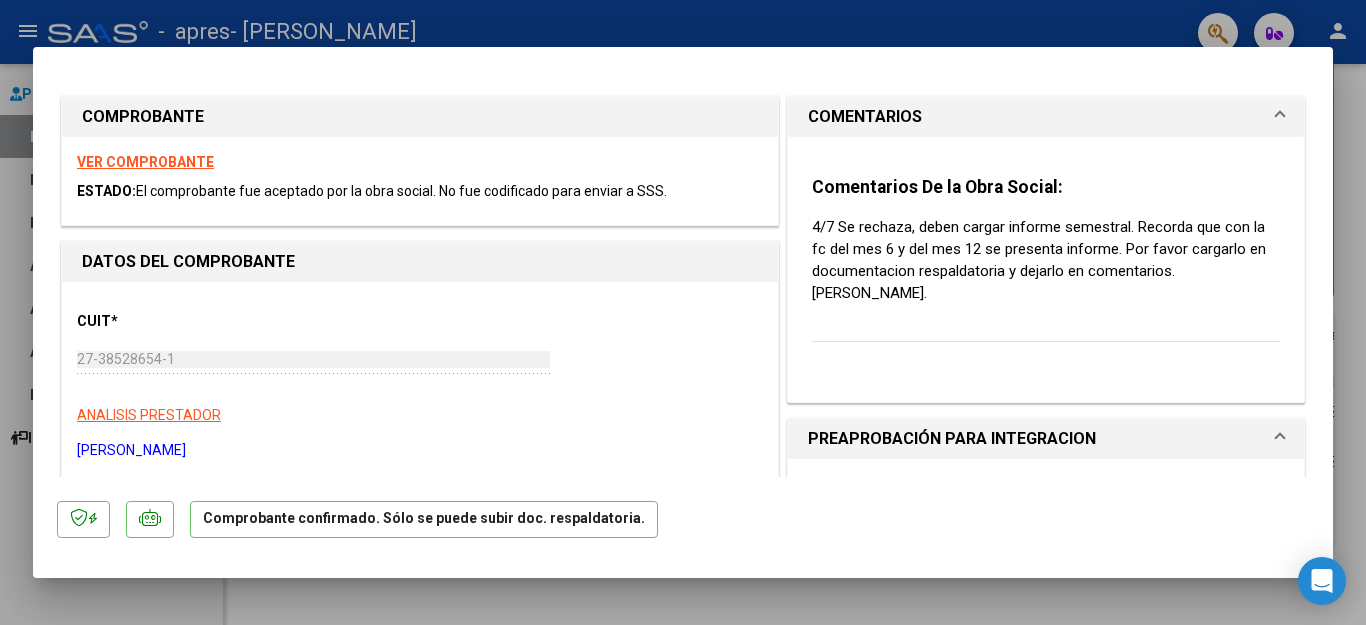 click at bounding box center [683, 312] 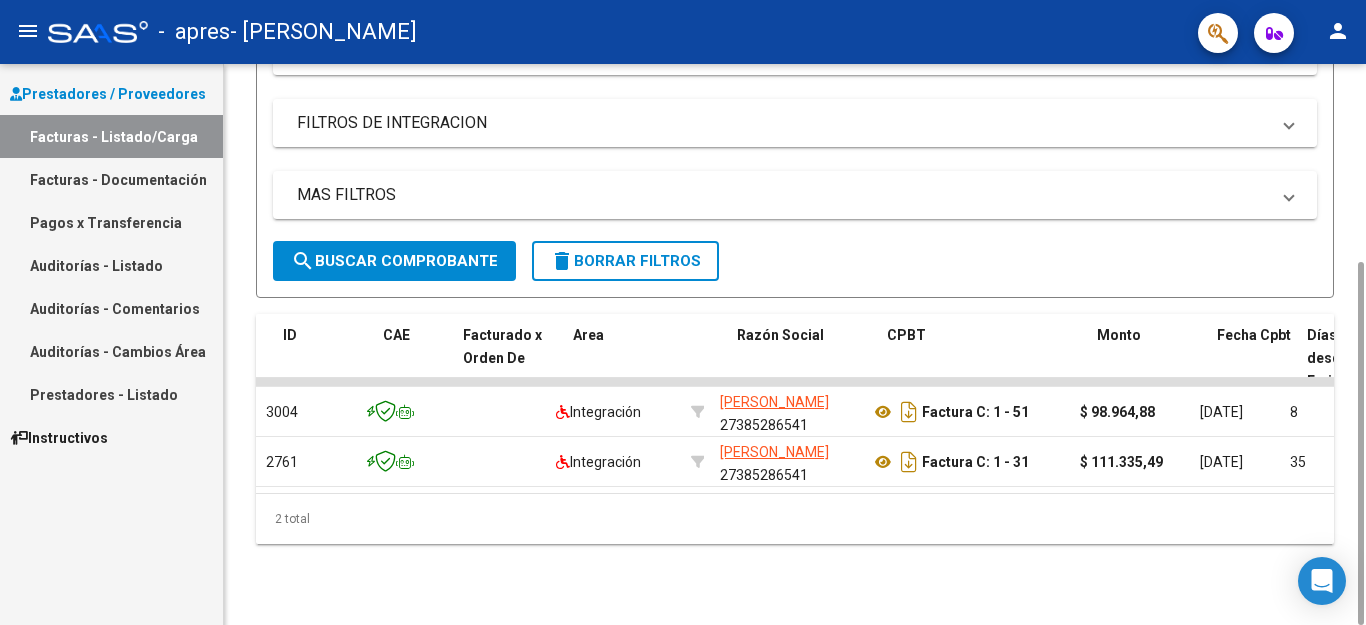 scroll, scrollTop: 0, scrollLeft: 57, axis: horizontal 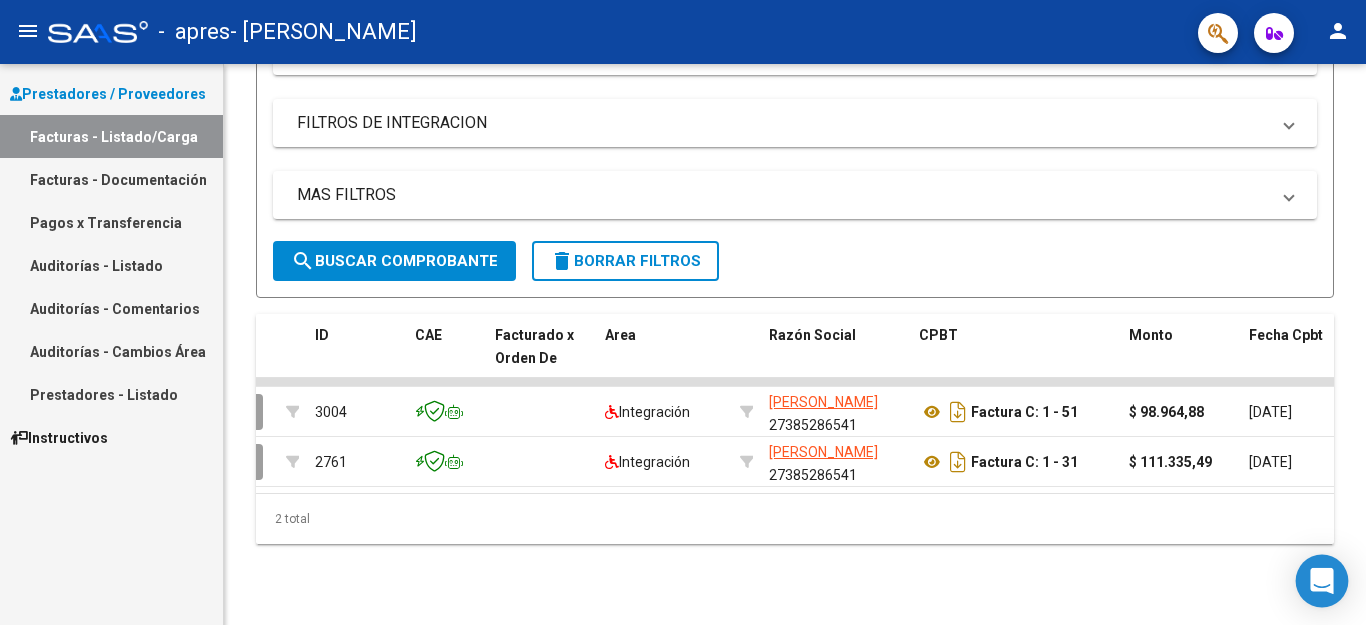 click 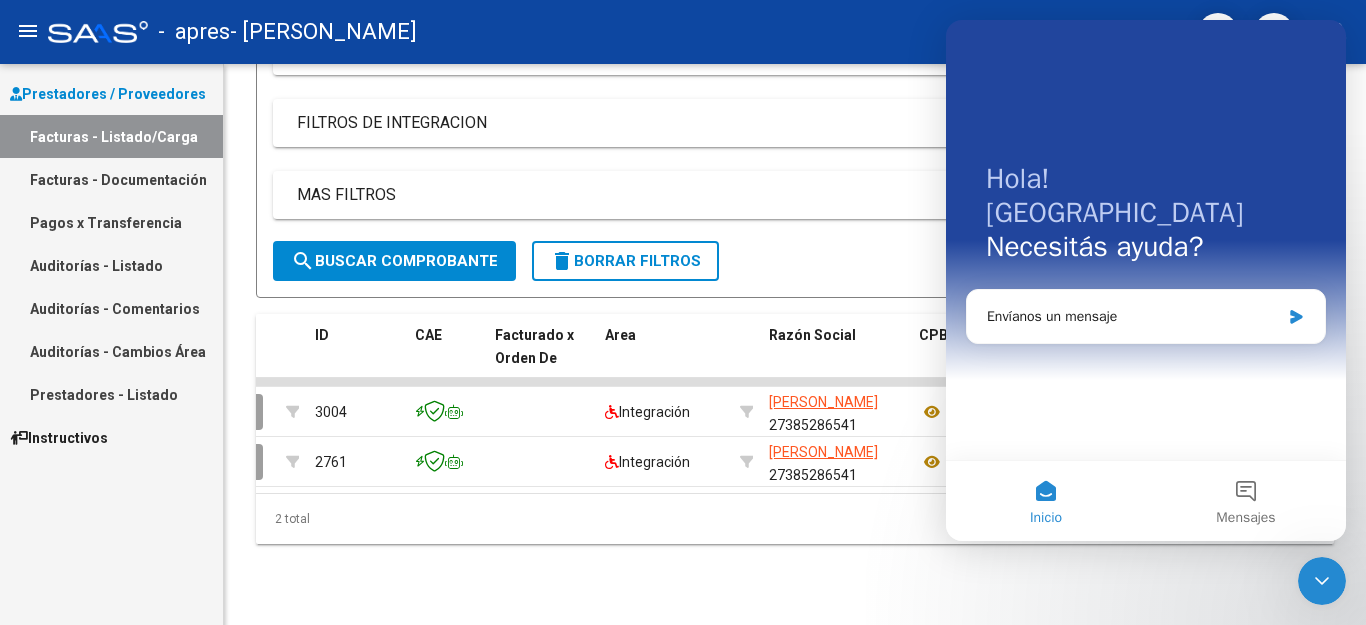 scroll, scrollTop: 0, scrollLeft: 0, axis: both 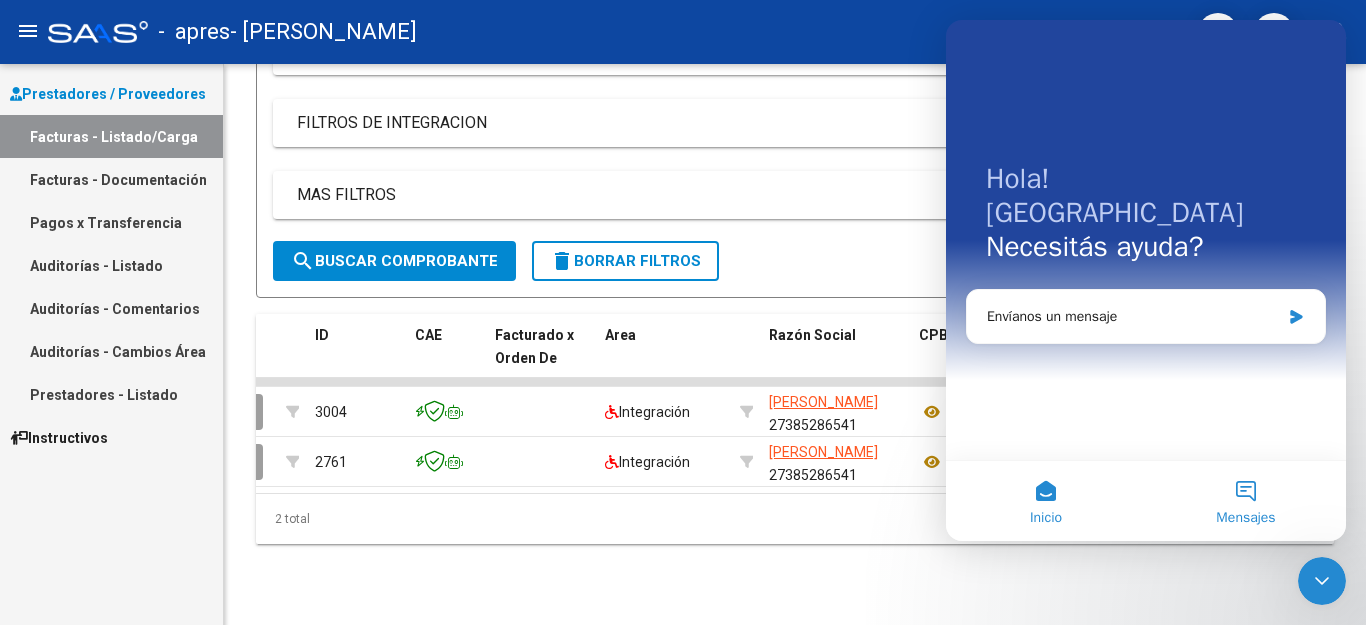 click on "Mensajes" at bounding box center [1246, 501] 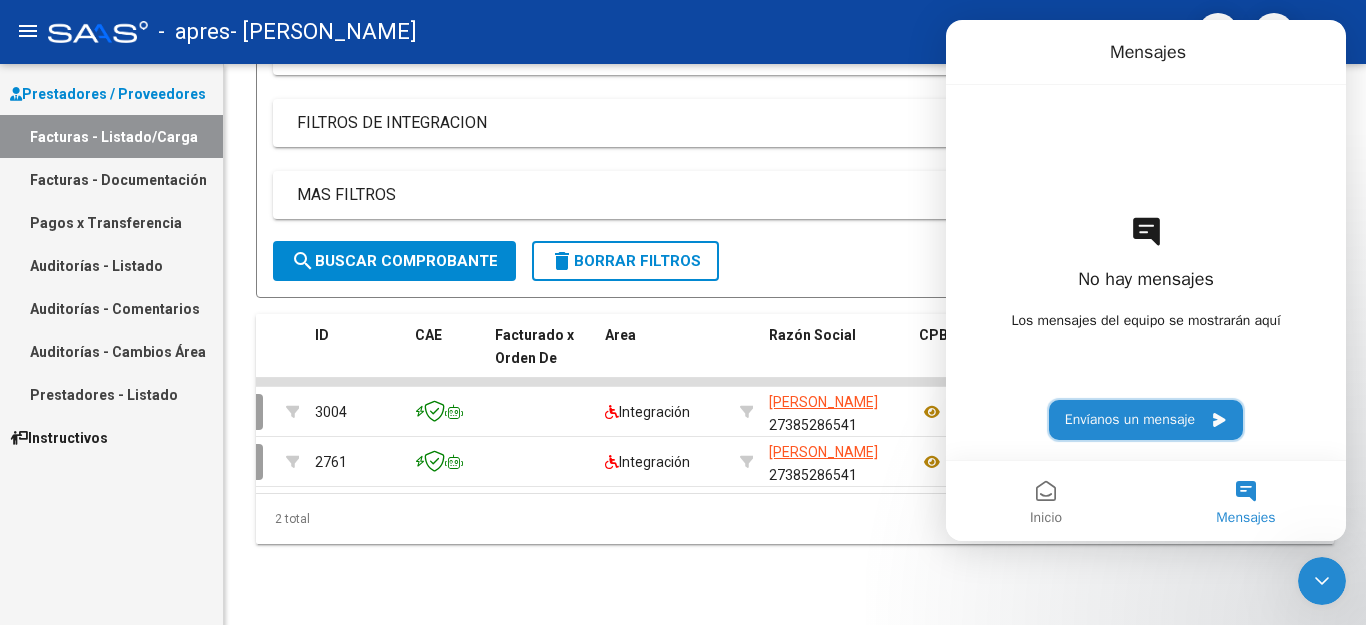 click on "Envíanos un mensaje" at bounding box center (1146, 420) 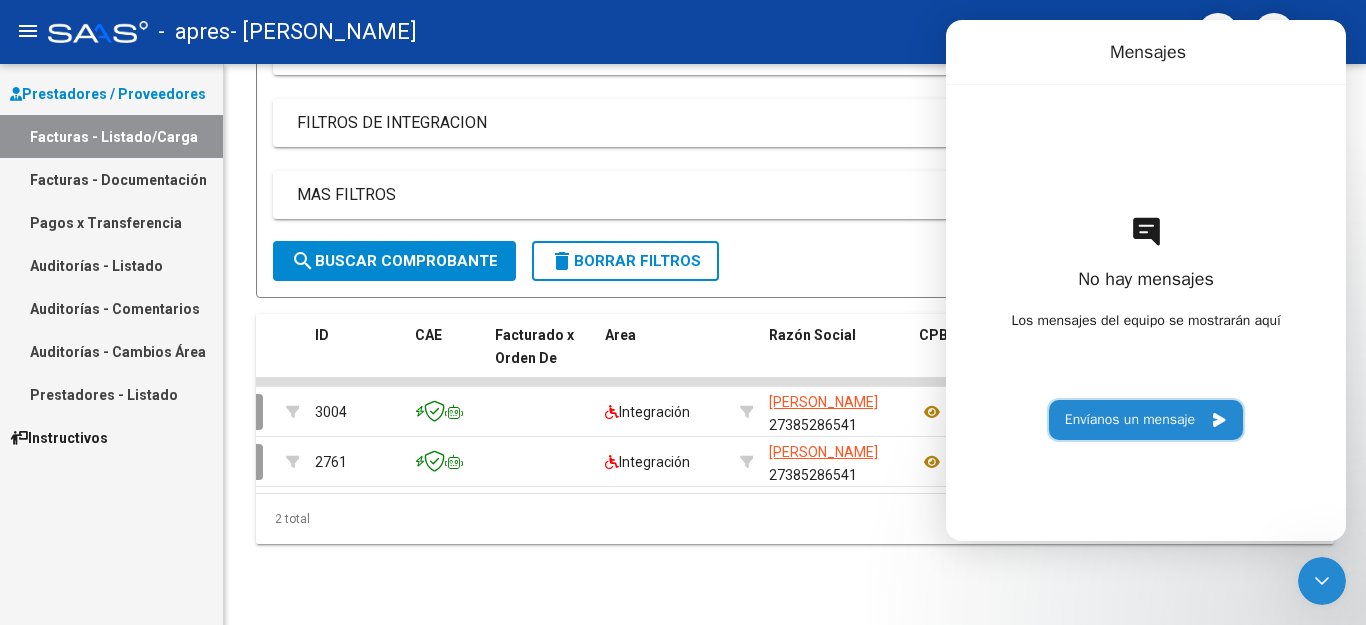 click on "Mensajes No hay mensajes Los mensajes del equipo se mostrarán aquí Envíanos un mensaje Inicio Mensajes" at bounding box center [1146, 280] 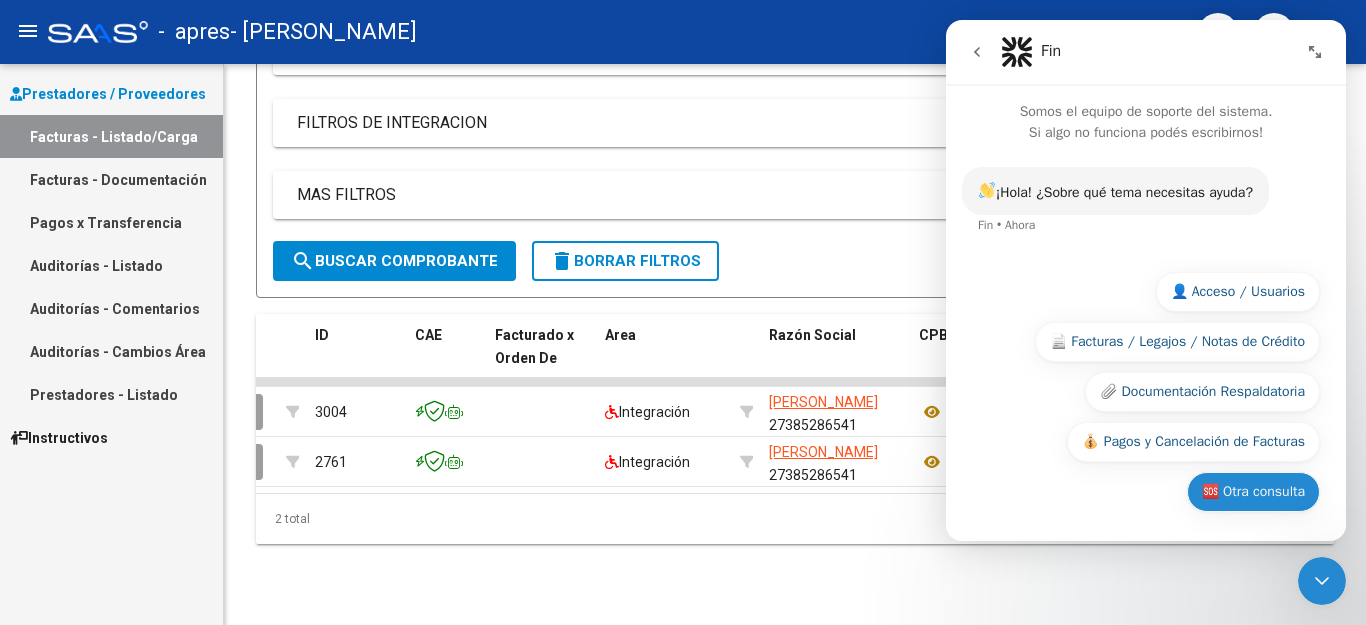click on "🆘 Otra consulta" at bounding box center [1253, 492] 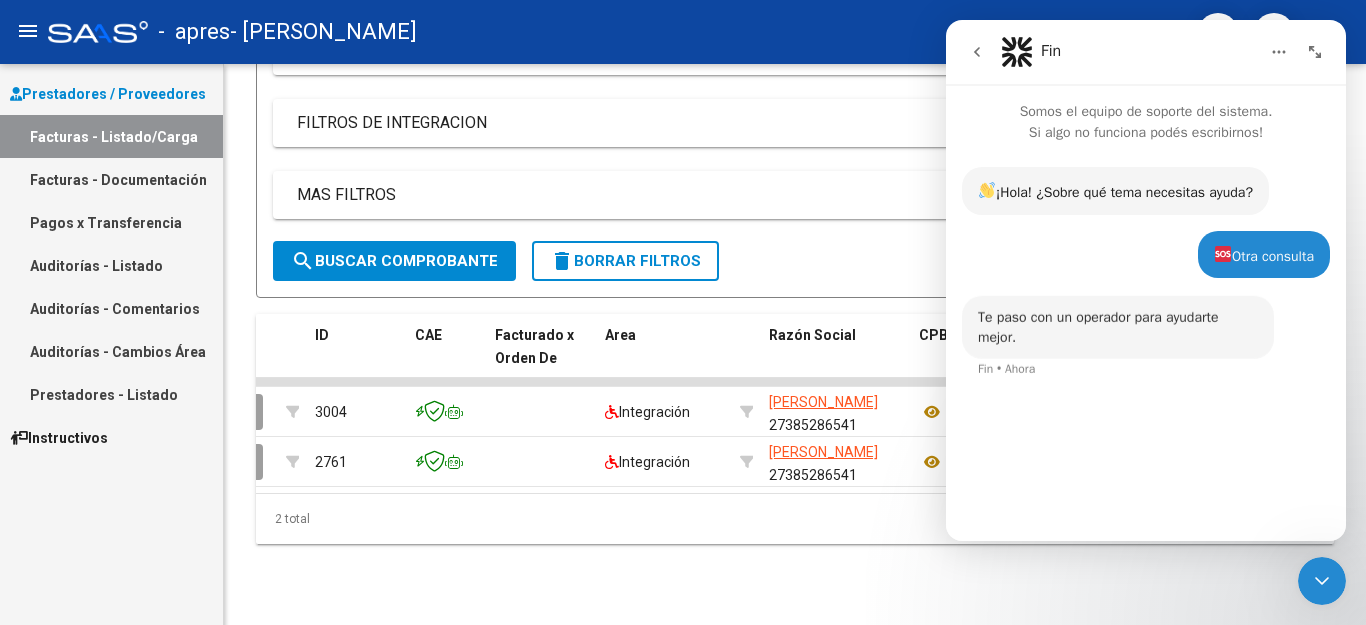 click on "¡Hola! ¿Sobre qué tema necesitas ayuda? Fin    •   Ahora  Otra consulta Belen    •   Ahora Te paso con un operador para ayudarte mejor.  Fin    •   Ahora" at bounding box center (1146, 333) 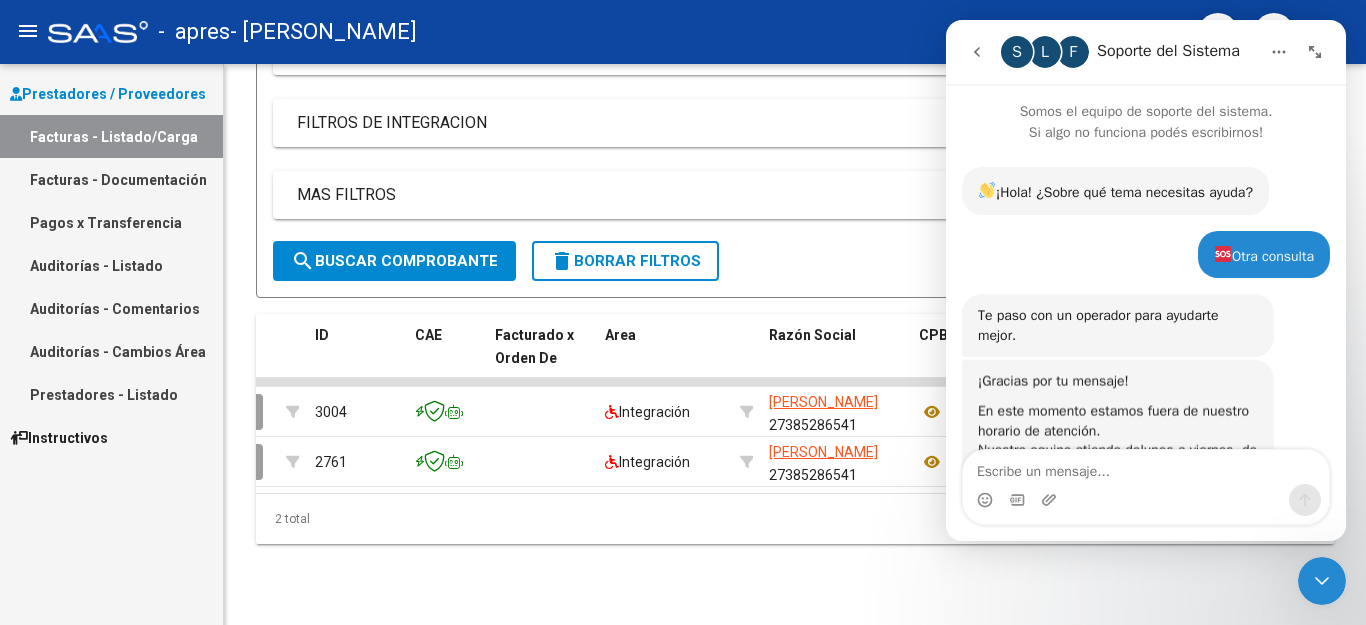 scroll, scrollTop: 150, scrollLeft: 0, axis: vertical 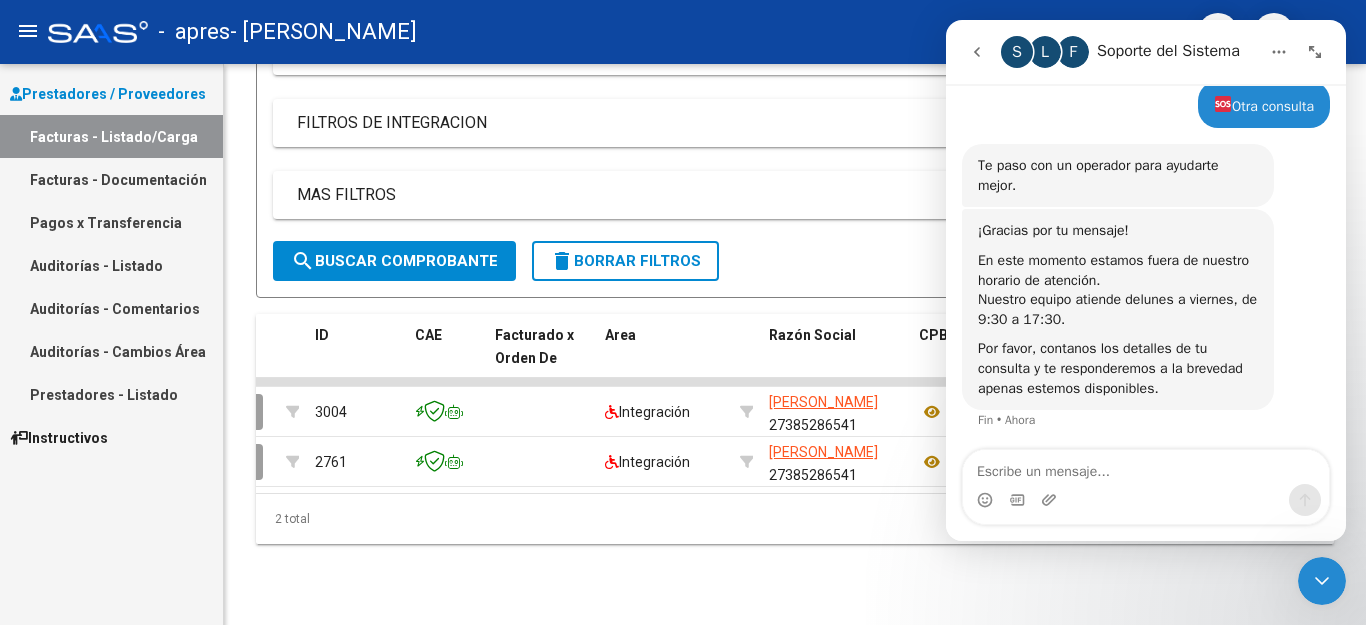 click at bounding box center (1146, 467) 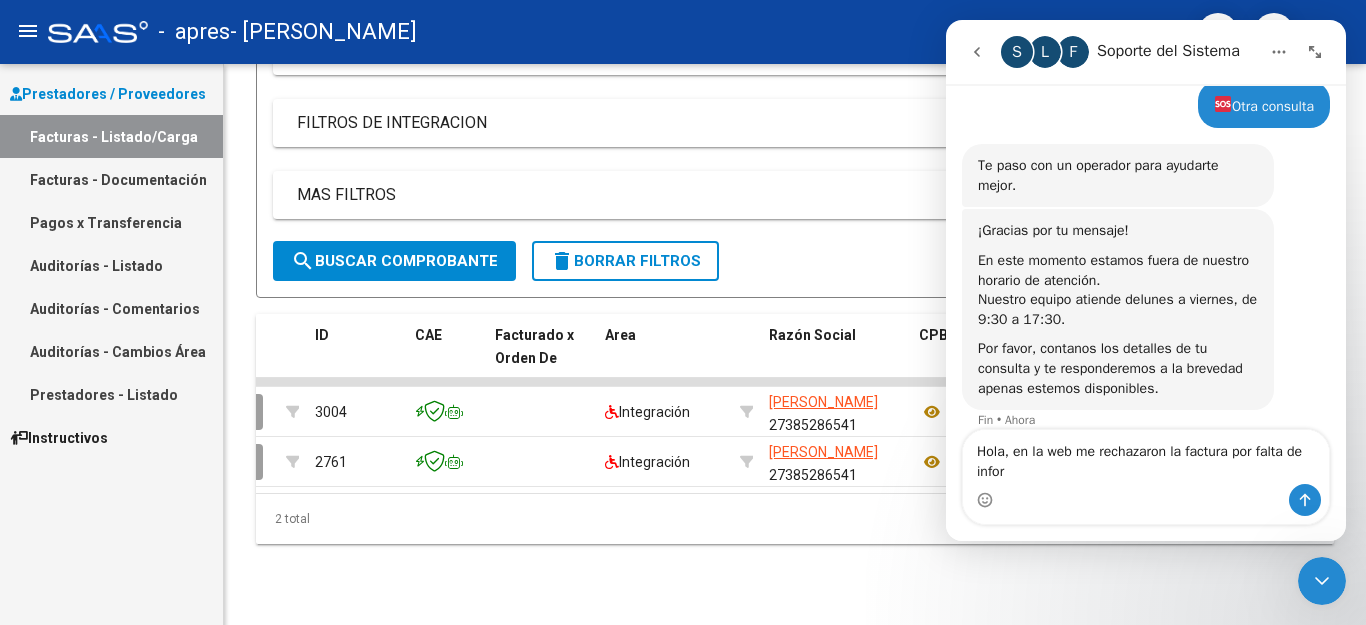scroll, scrollTop: 170, scrollLeft: 0, axis: vertical 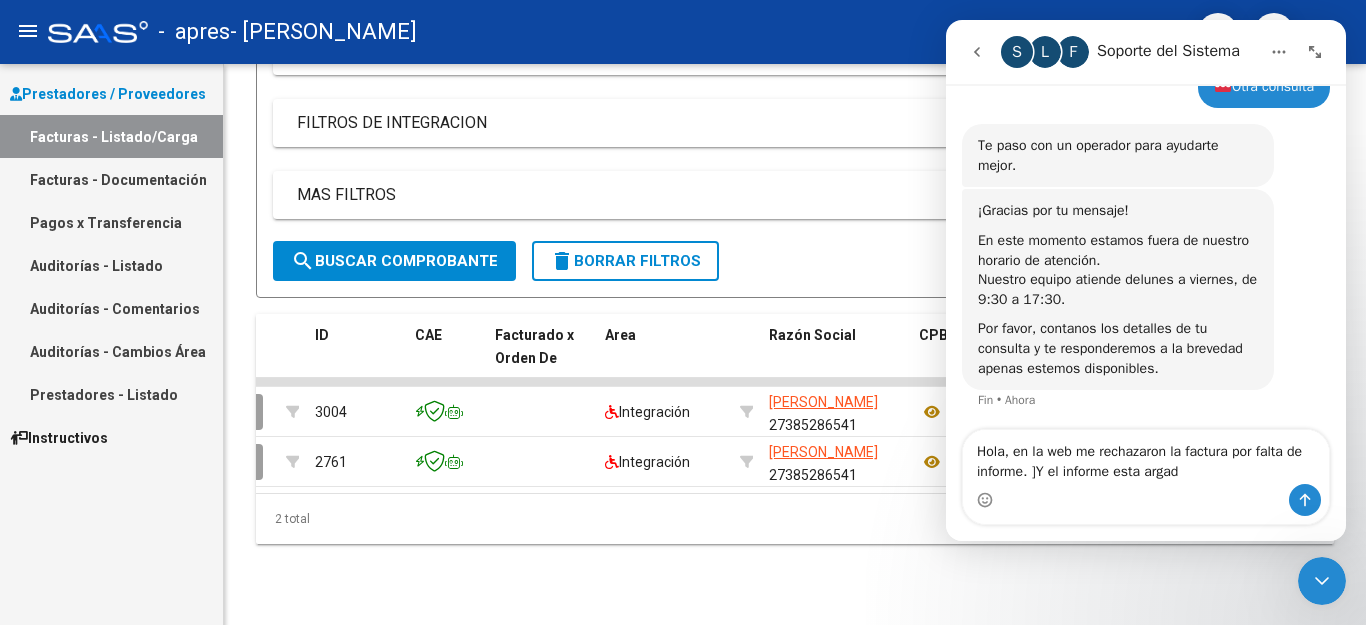 type on "Hola, en la web me rechazaron la factura por falta de informe. ]Y el informe esta argado" 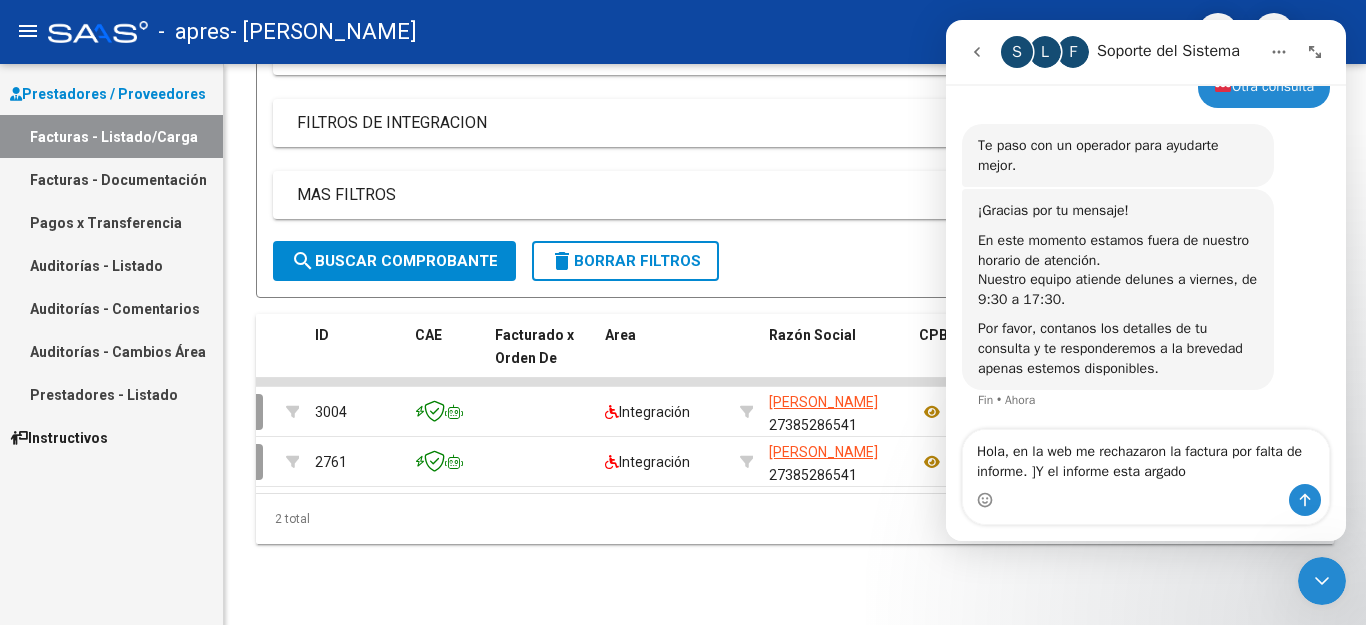 type 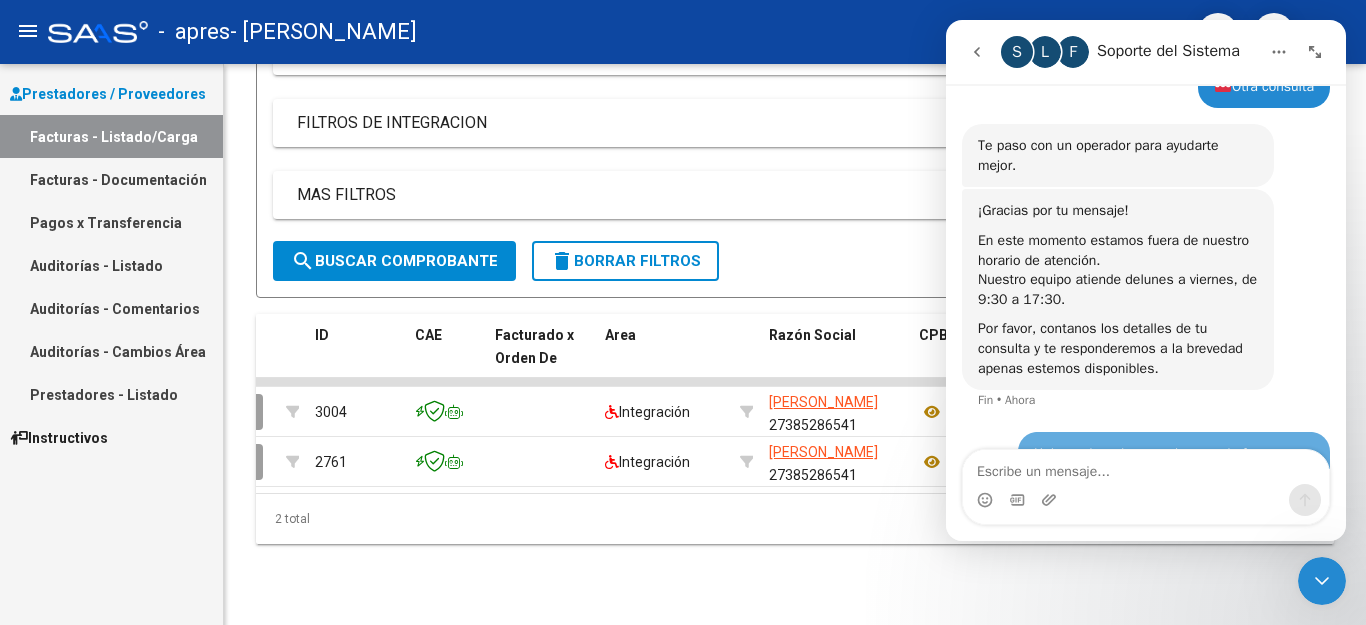 scroll, scrollTop: 229, scrollLeft: 0, axis: vertical 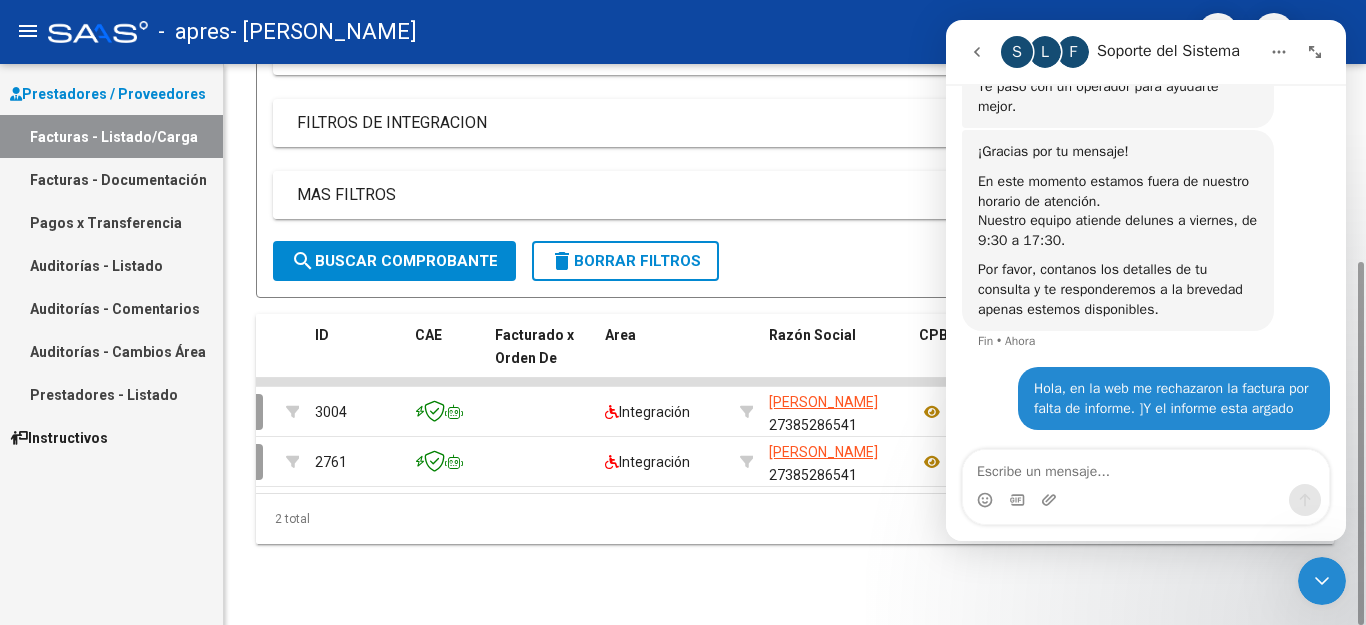 click on "MAS FILTROS" at bounding box center (783, 195) 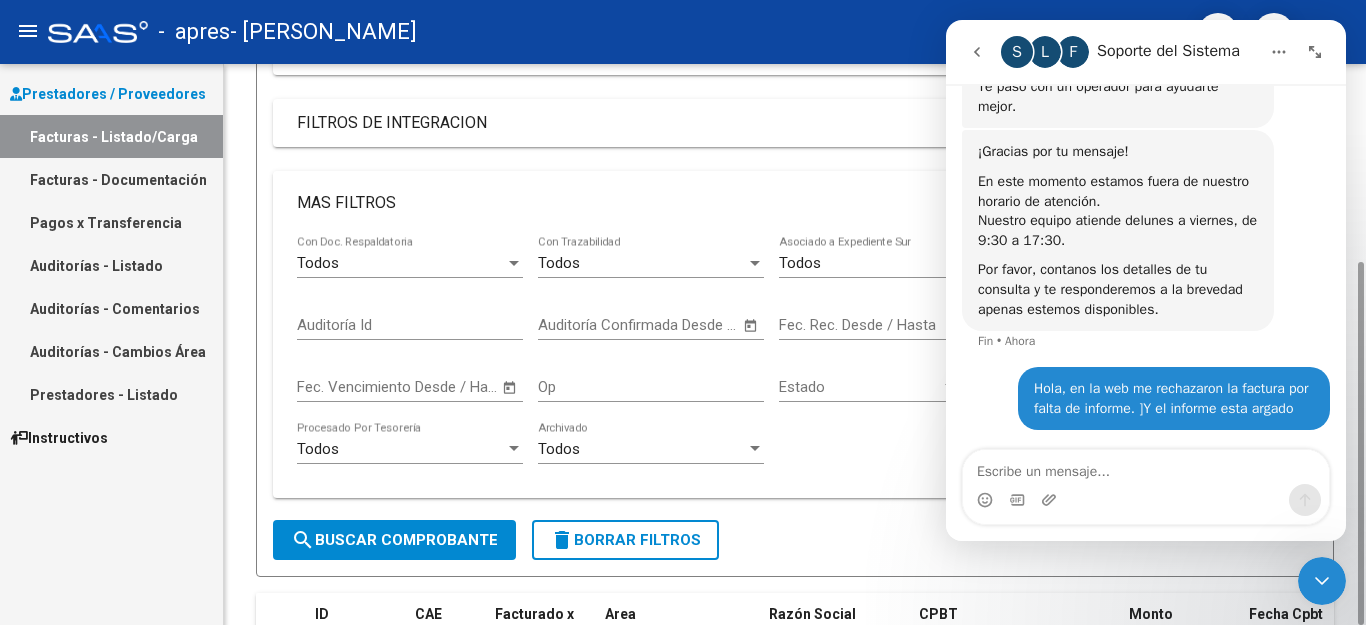 click on "MAS FILTROS" at bounding box center [795, 203] 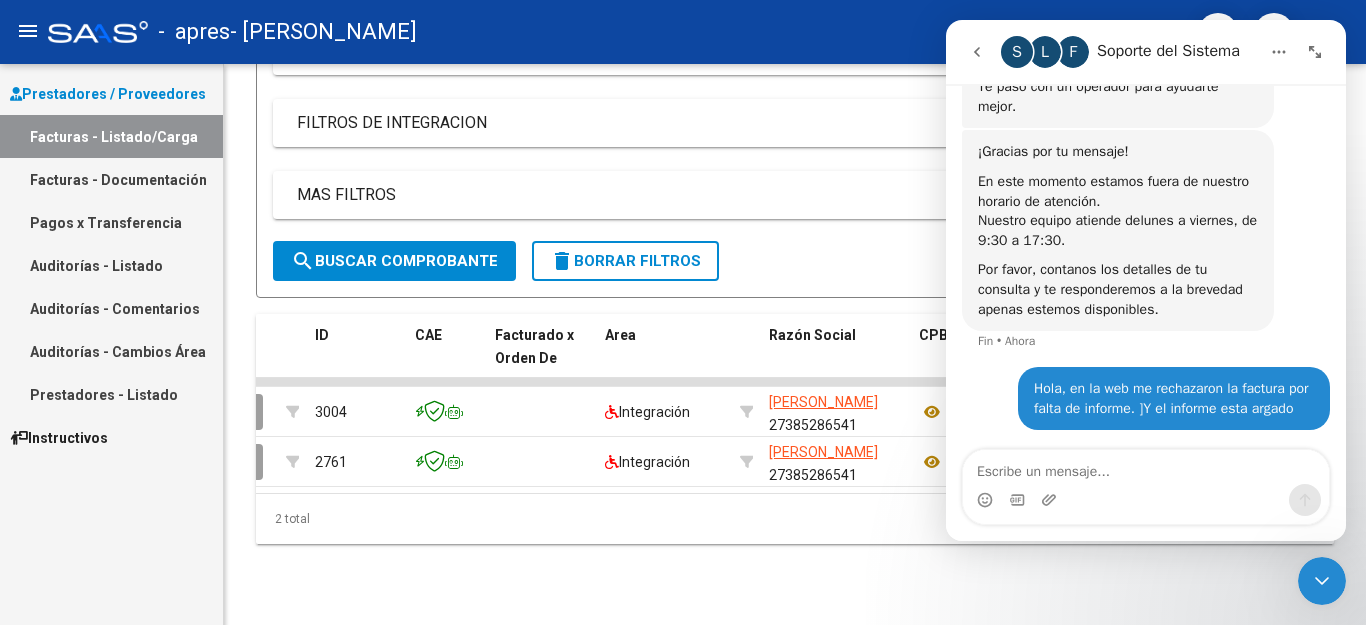 click on "-   apres   - GRAZIADEI BELEN" 